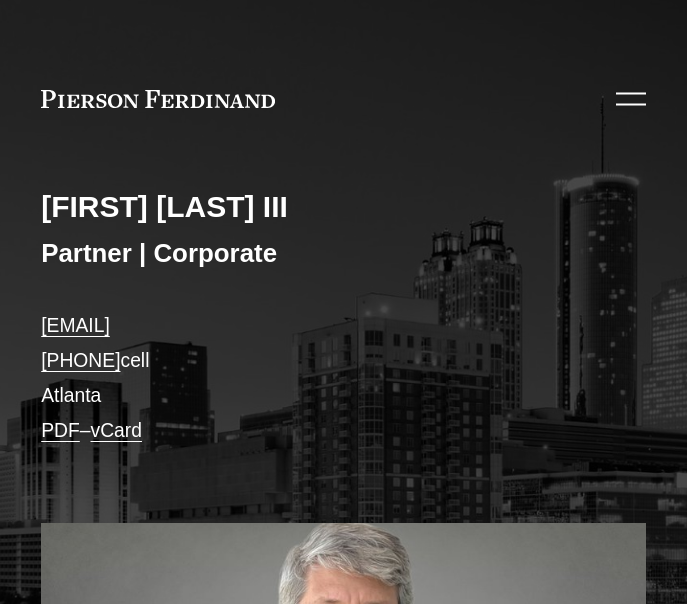 scroll, scrollTop: 0, scrollLeft: 0, axis: both 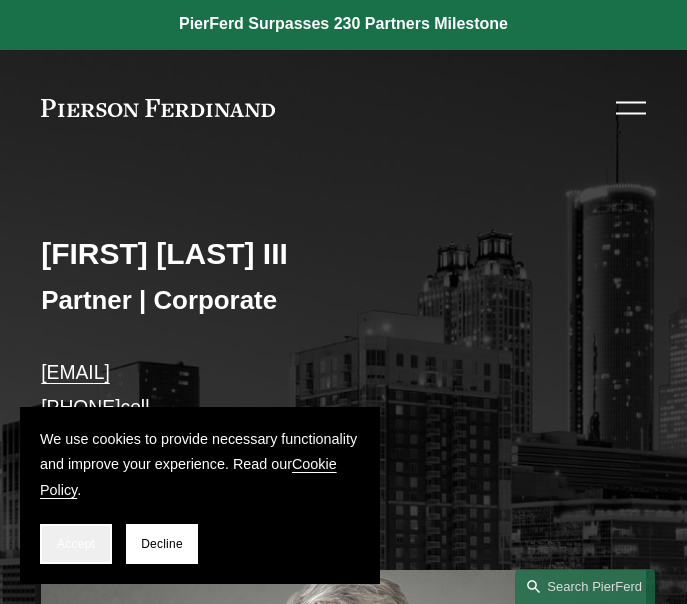 click on "Accept" at bounding box center [76, 544] 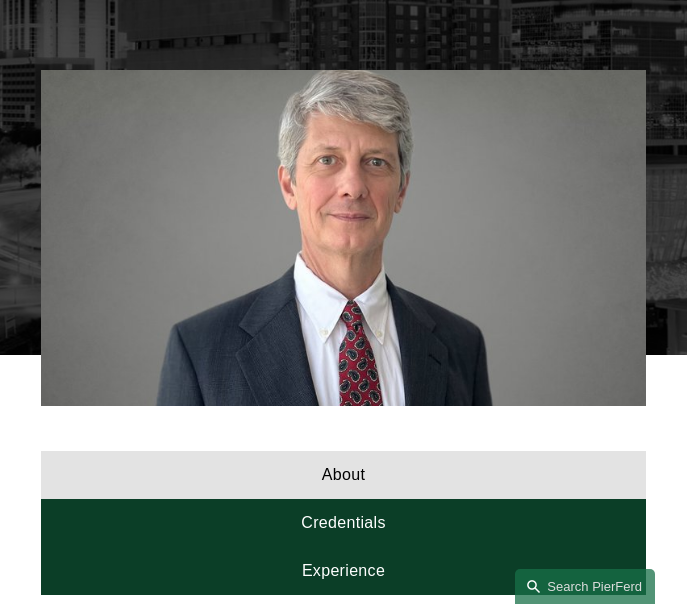 scroll, scrollTop: 833, scrollLeft: 0, axis: vertical 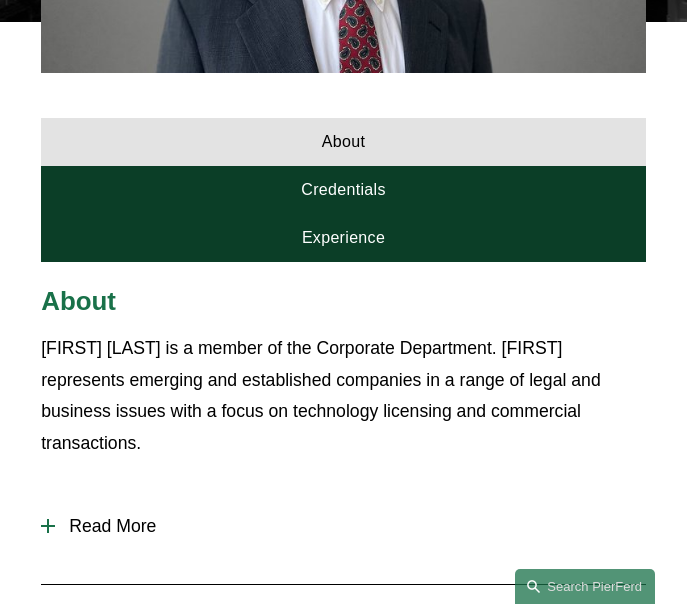 click on "Read More" at bounding box center [350, 526] 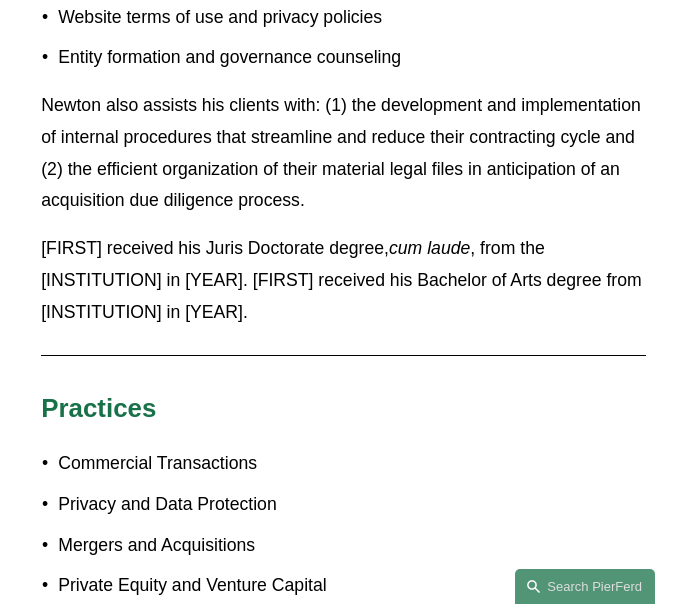 scroll, scrollTop: 2083, scrollLeft: 0, axis: vertical 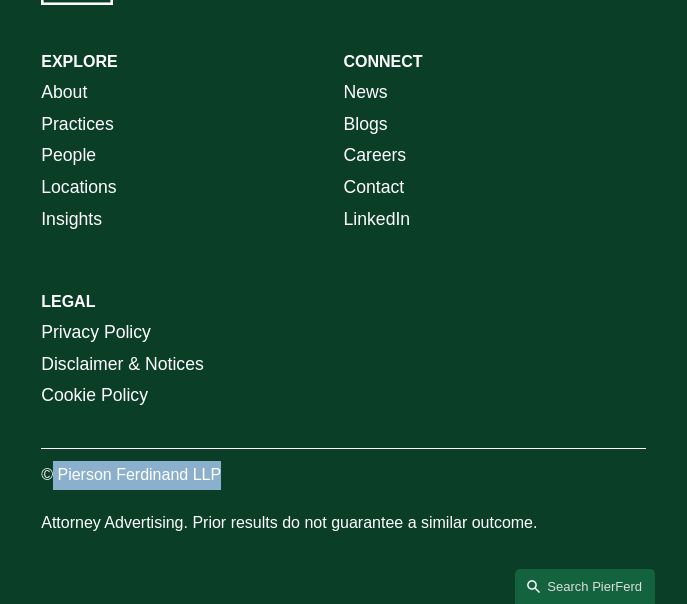 drag, startPoint x: 56, startPoint y: 473, endPoint x: 221, endPoint y: 476, distance: 165.02727 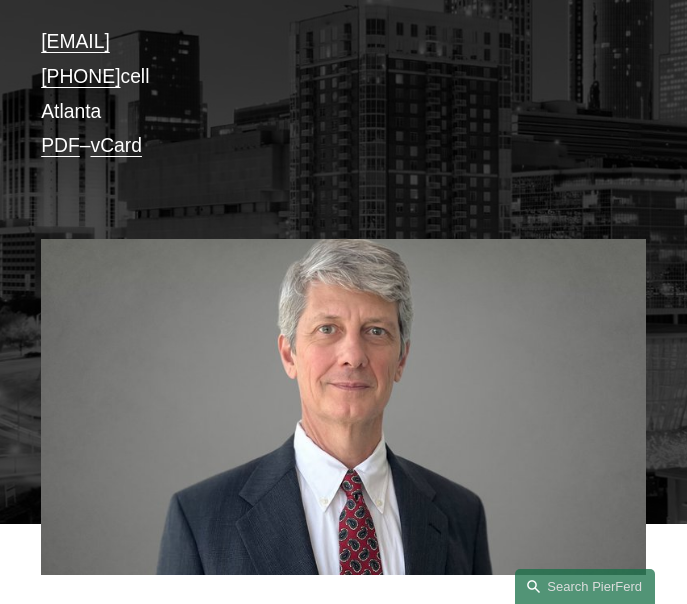 scroll, scrollTop: 263, scrollLeft: 0, axis: vertical 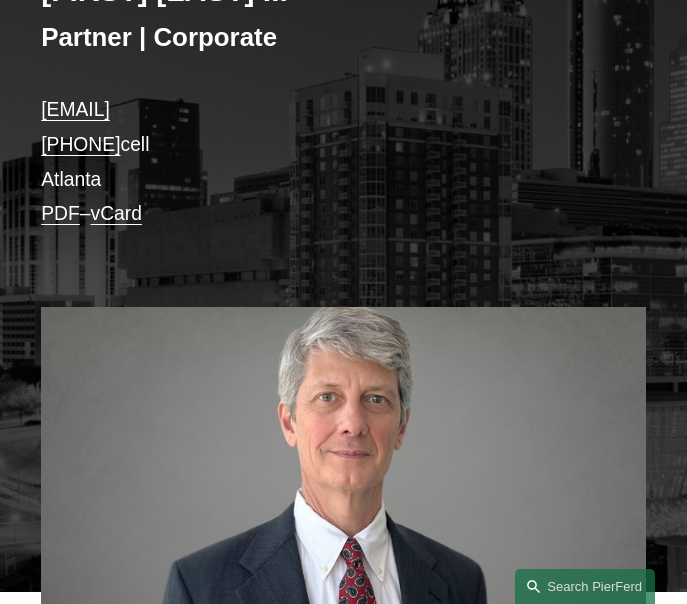 click on "newton.quantz@pierferd.com +1.404.374.4074  cell Atlanta PDF  –  vCard" at bounding box center (343, 162) 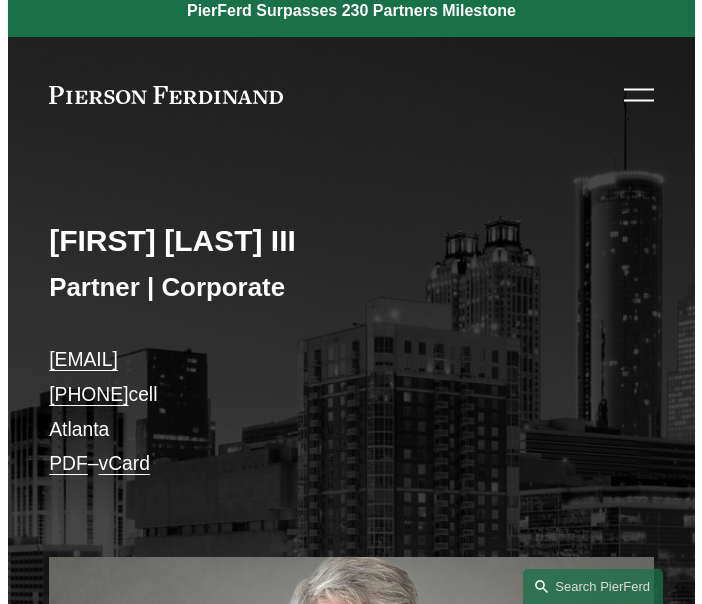 scroll, scrollTop: 0, scrollLeft: 0, axis: both 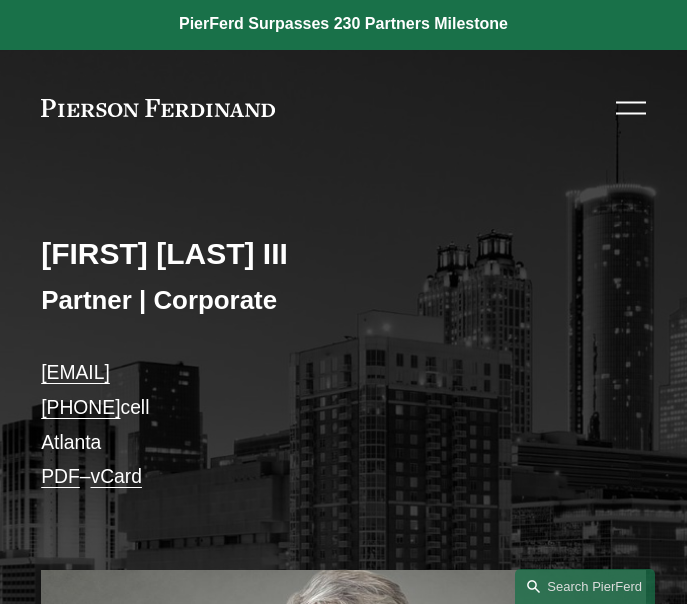 click at bounding box center [631, 108] 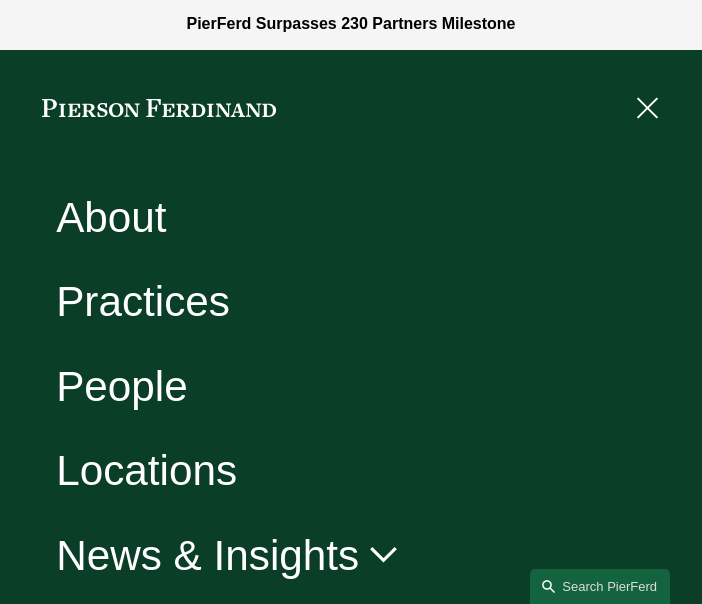 click on "Locations" at bounding box center (146, 471) 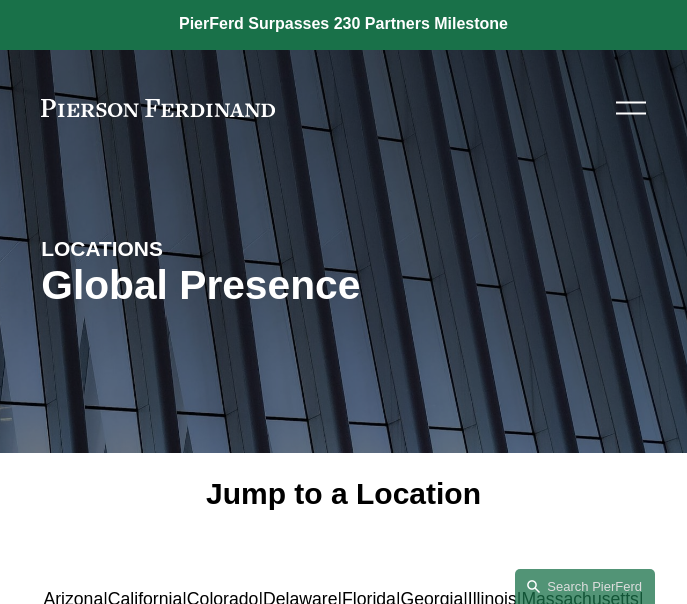 scroll, scrollTop: 333, scrollLeft: 0, axis: vertical 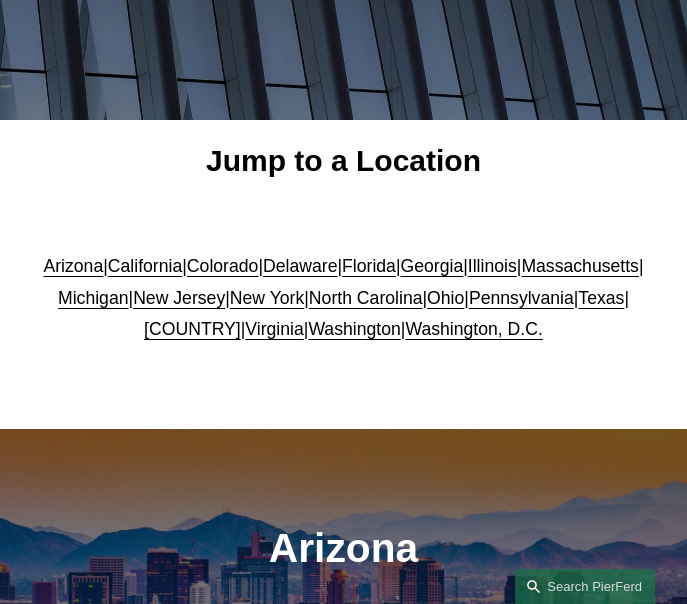 click on "Georgia" at bounding box center [432, 266] 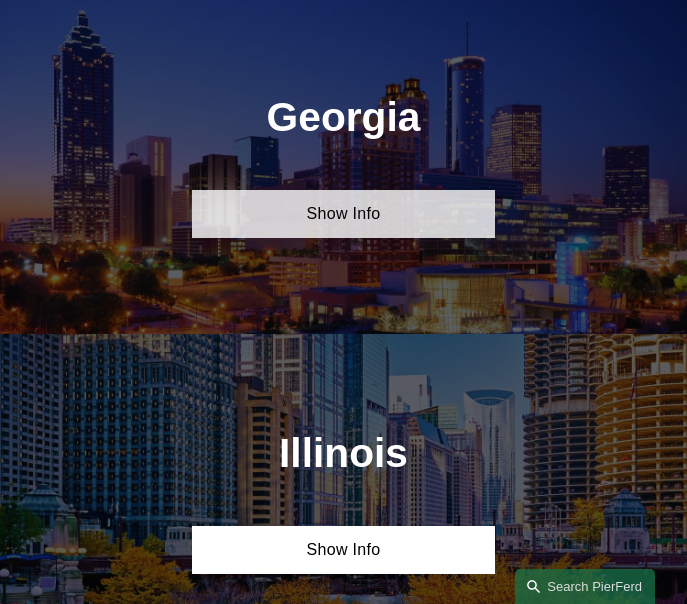 click on "Show Info" at bounding box center (343, 214) 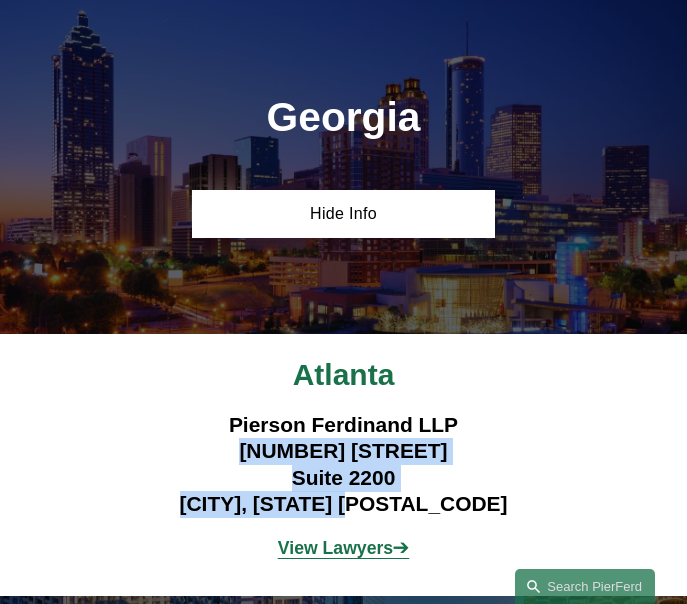 drag, startPoint x: 220, startPoint y: 449, endPoint x: 431, endPoint y: 507, distance: 218.82642 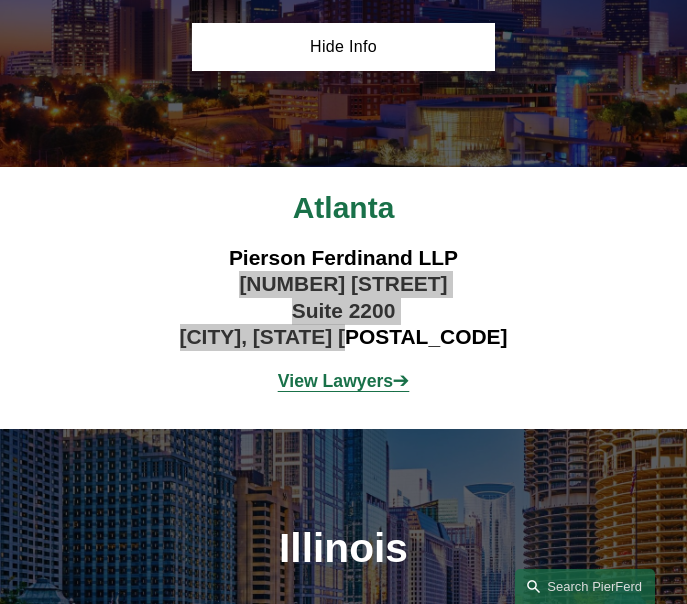 scroll, scrollTop: 2646, scrollLeft: 0, axis: vertical 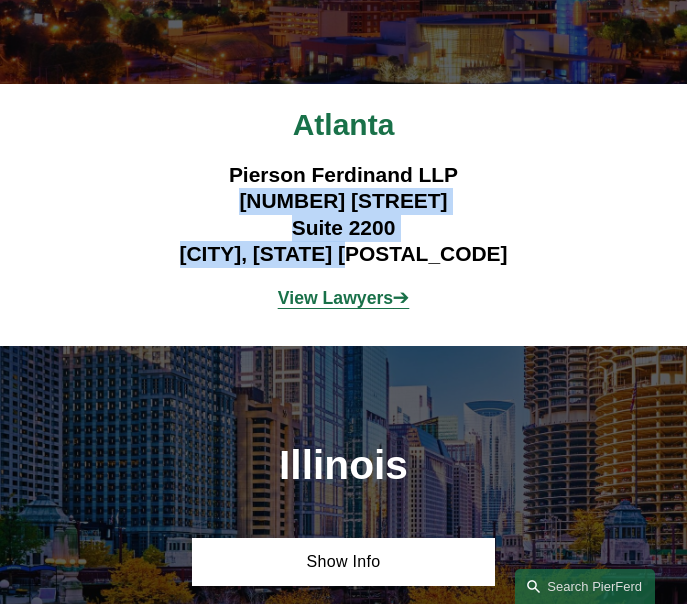 click on "View Lawyers" at bounding box center (335, 298) 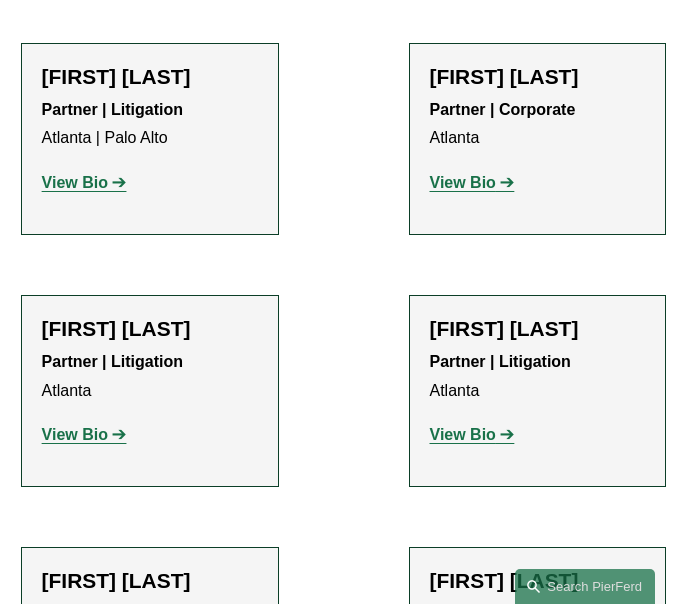 scroll, scrollTop: 2917, scrollLeft: 0, axis: vertical 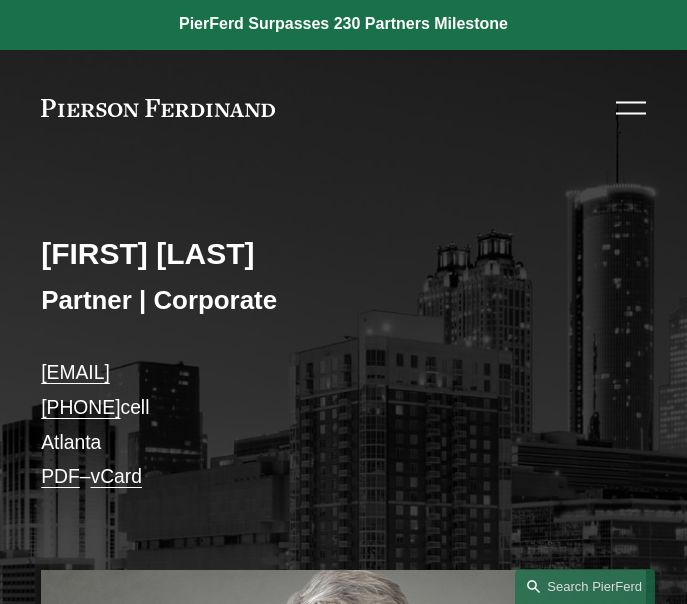 drag, startPoint x: 17, startPoint y: 403, endPoint x: 191, endPoint y: 403, distance: 174 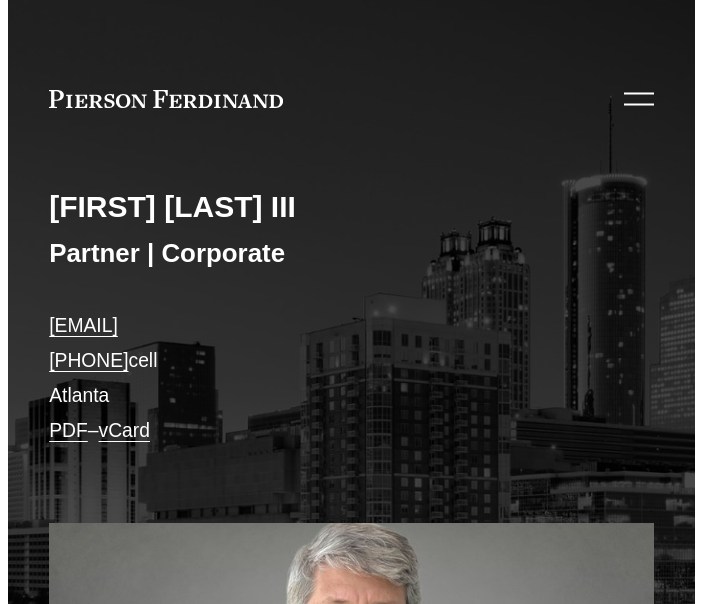 scroll, scrollTop: 0, scrollLeft: 0, axis: both 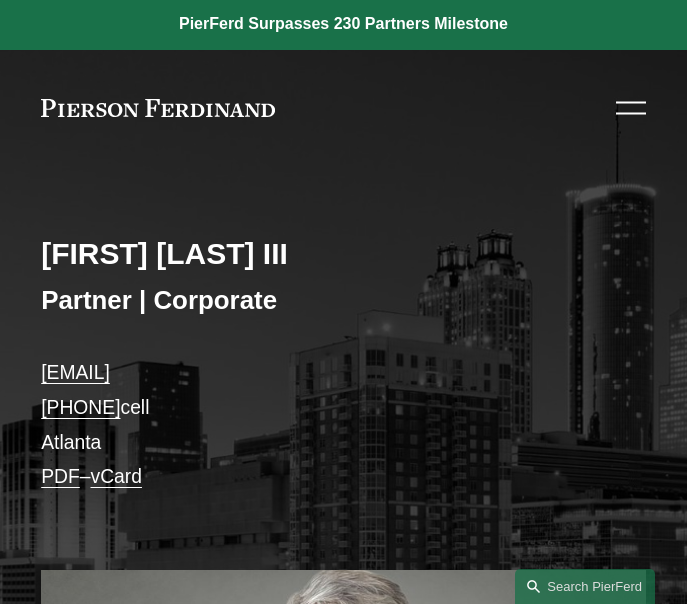 click at bounding box center (631, 108) 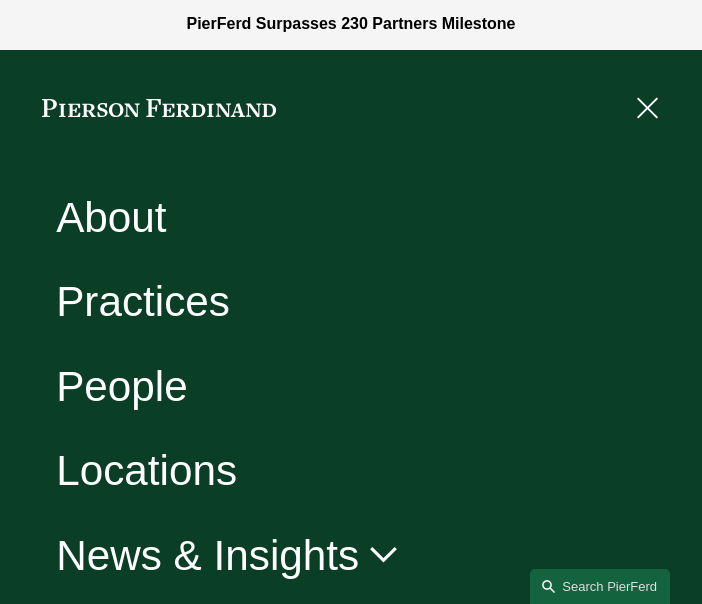 click on "Locations" at bounding box center (146, 471) 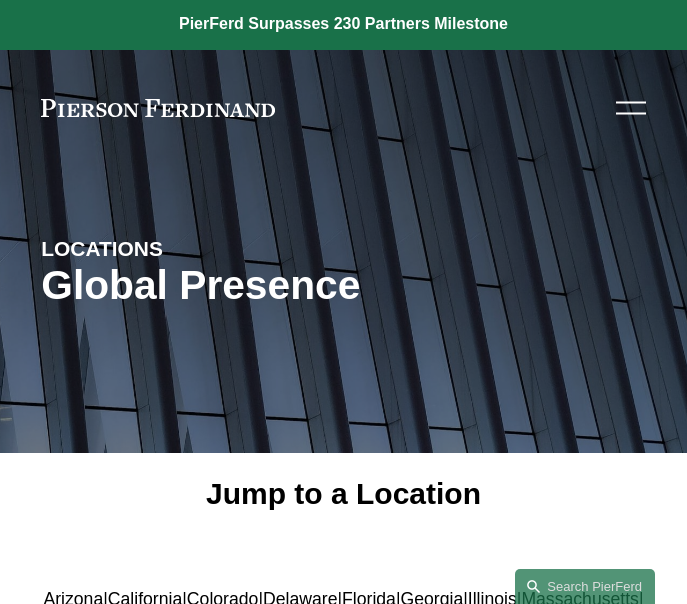 scroll, scrollTop: 167, scrollLeft: 0, axis: vertical 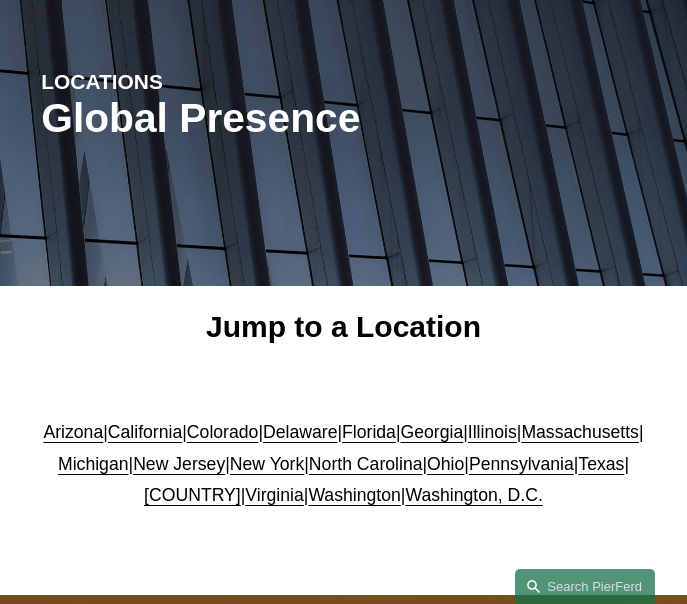 click on "Georgia" at bounding box center [432, 432] 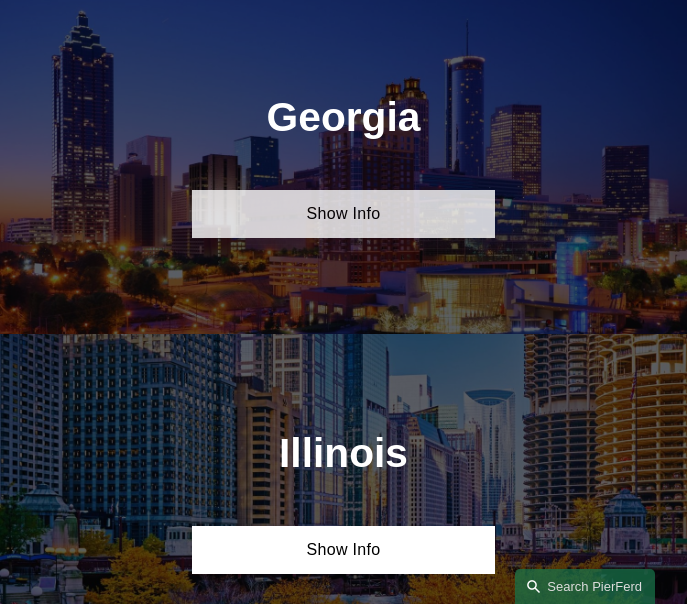 click on "Show Info" at bounding box center [343, 214] 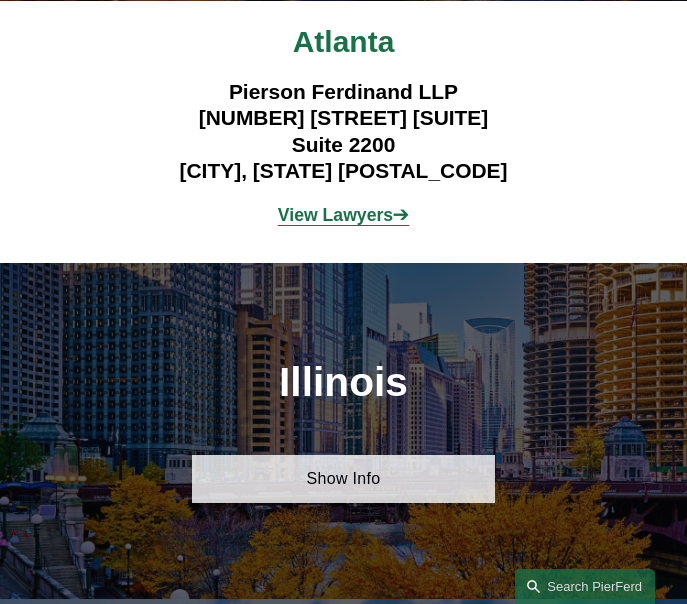 scroll, scrollTop: 2562, scrollLeft: 0, axis: vertical 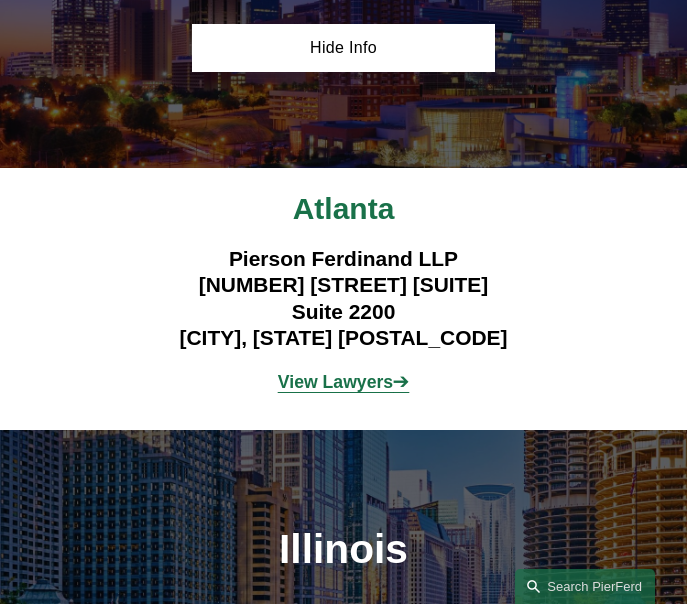 click on "View Lawyers  ➔" at bounding box center (343, 382) 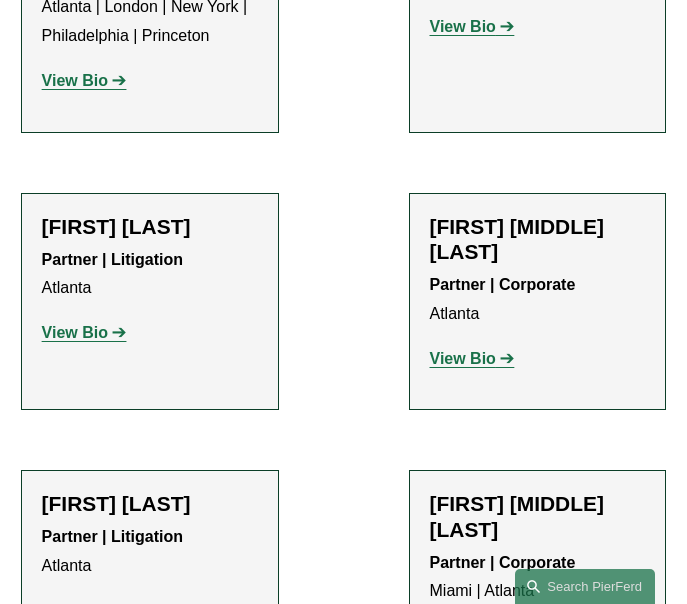 scroll, scrollTop: 1500, scrollLeft: 0, axis: vertical 